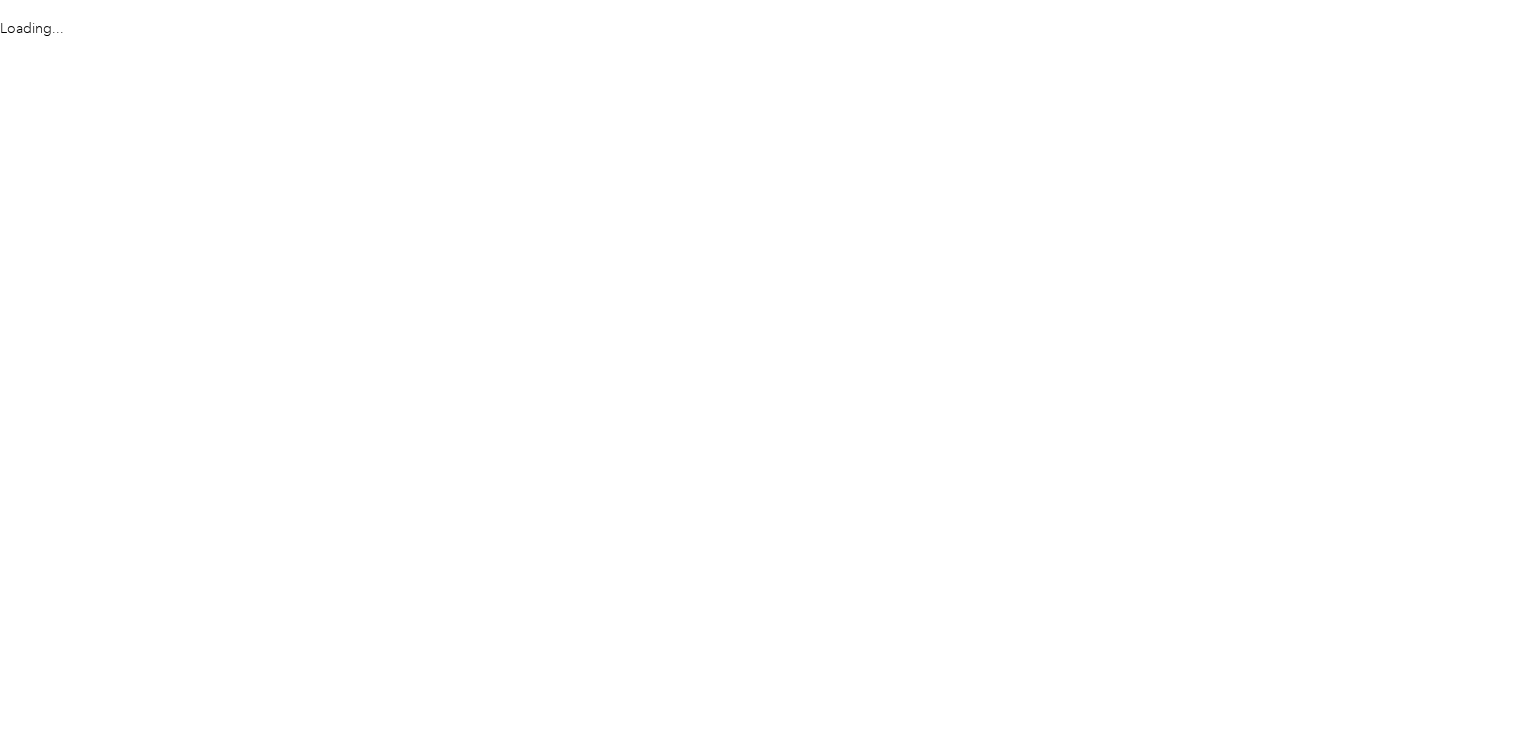 scroll, scrollTop: 0, scrollLeft: 0, axis: both 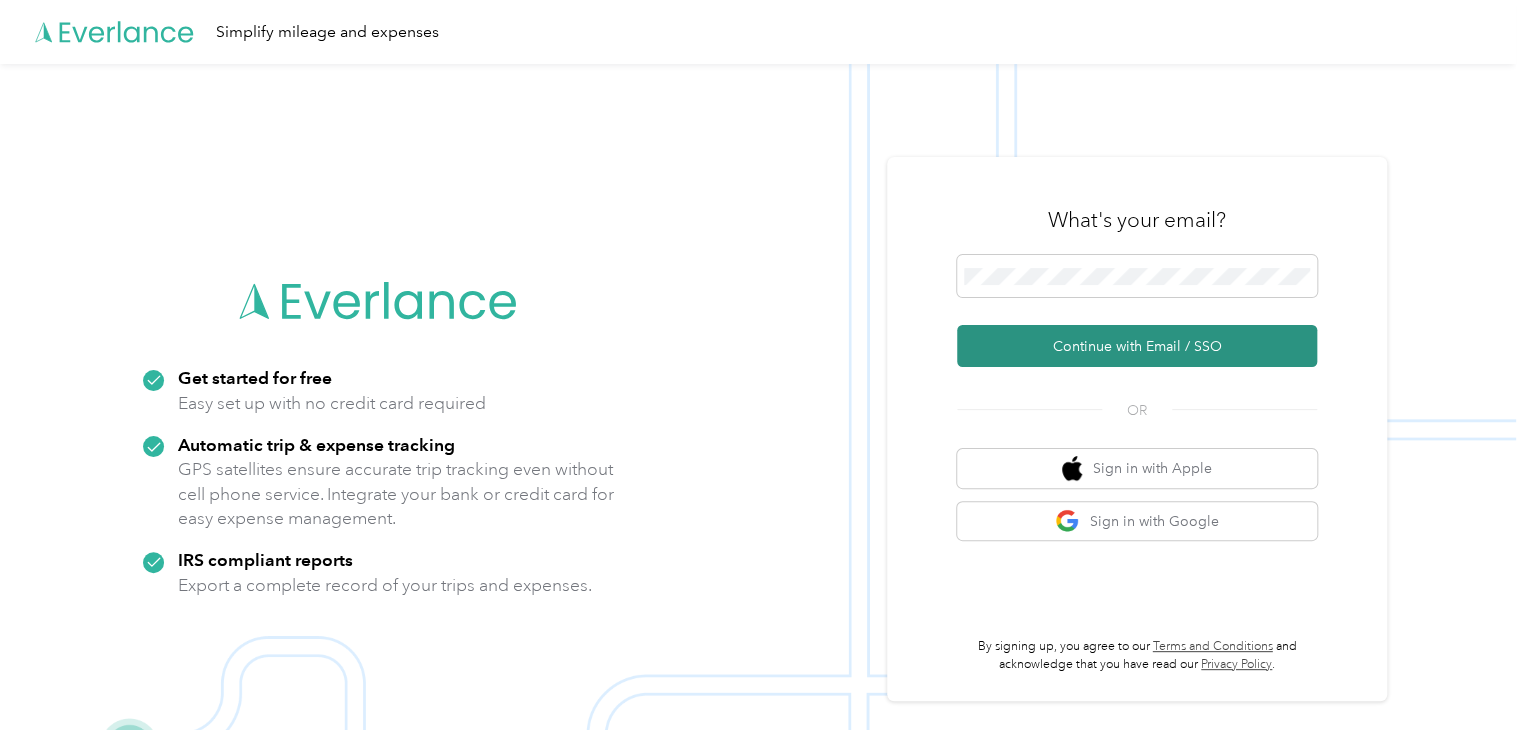 click on "Continue with Email / SSO" at bounding box center [1137, 346] 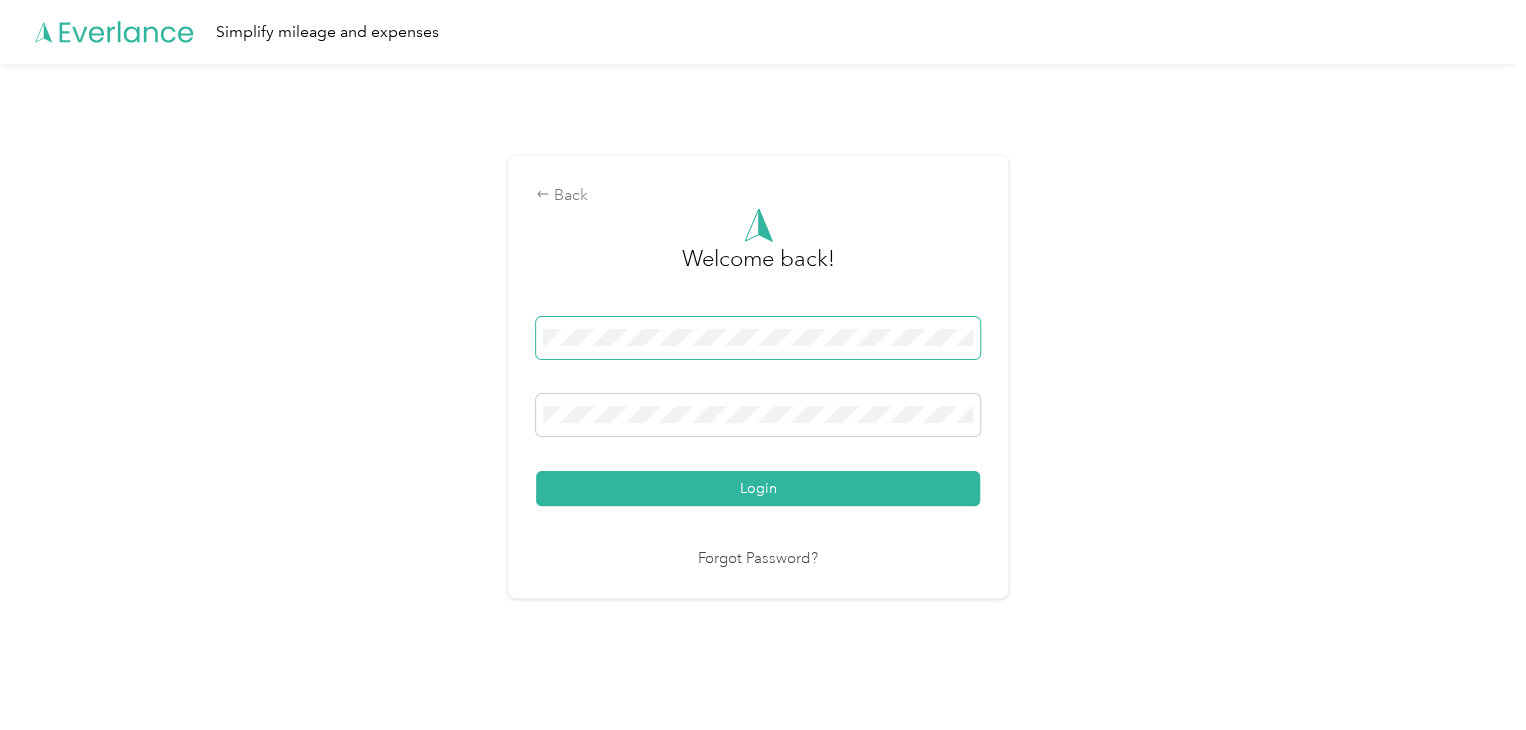 click on "Login" at bounding box center [758, 488] 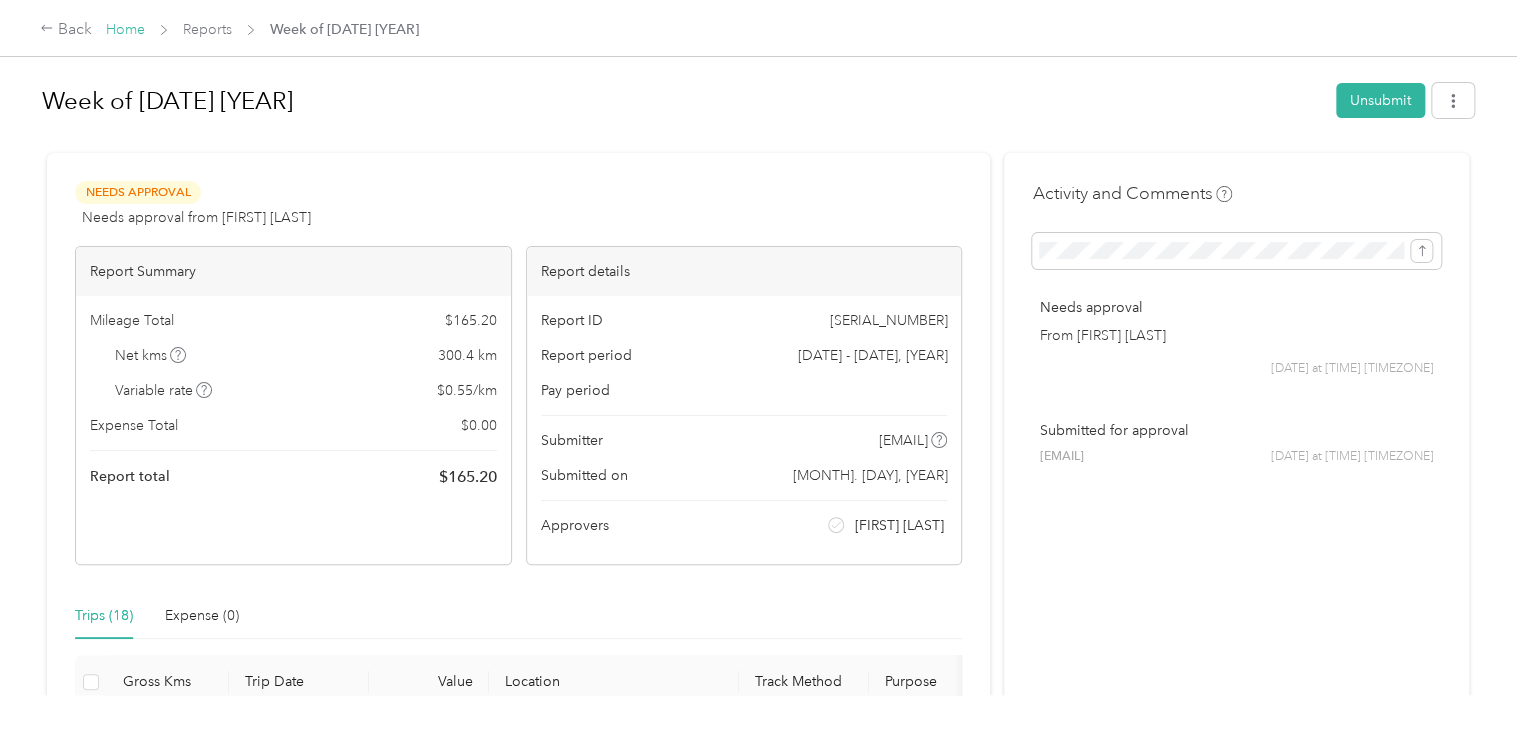 click on "Home" at bounding box center (125, 29) 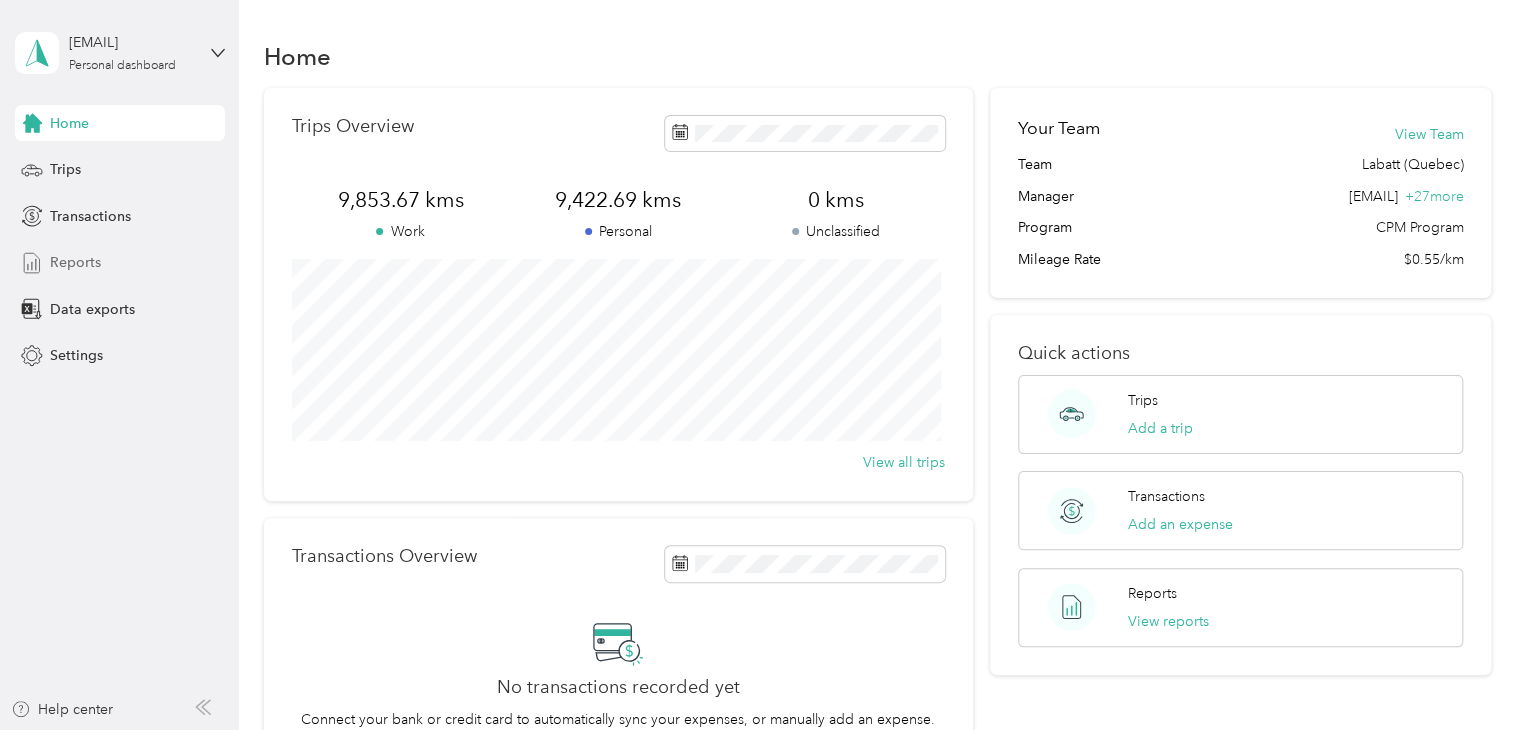 click on "Reports" at bounding box center [75, 262] 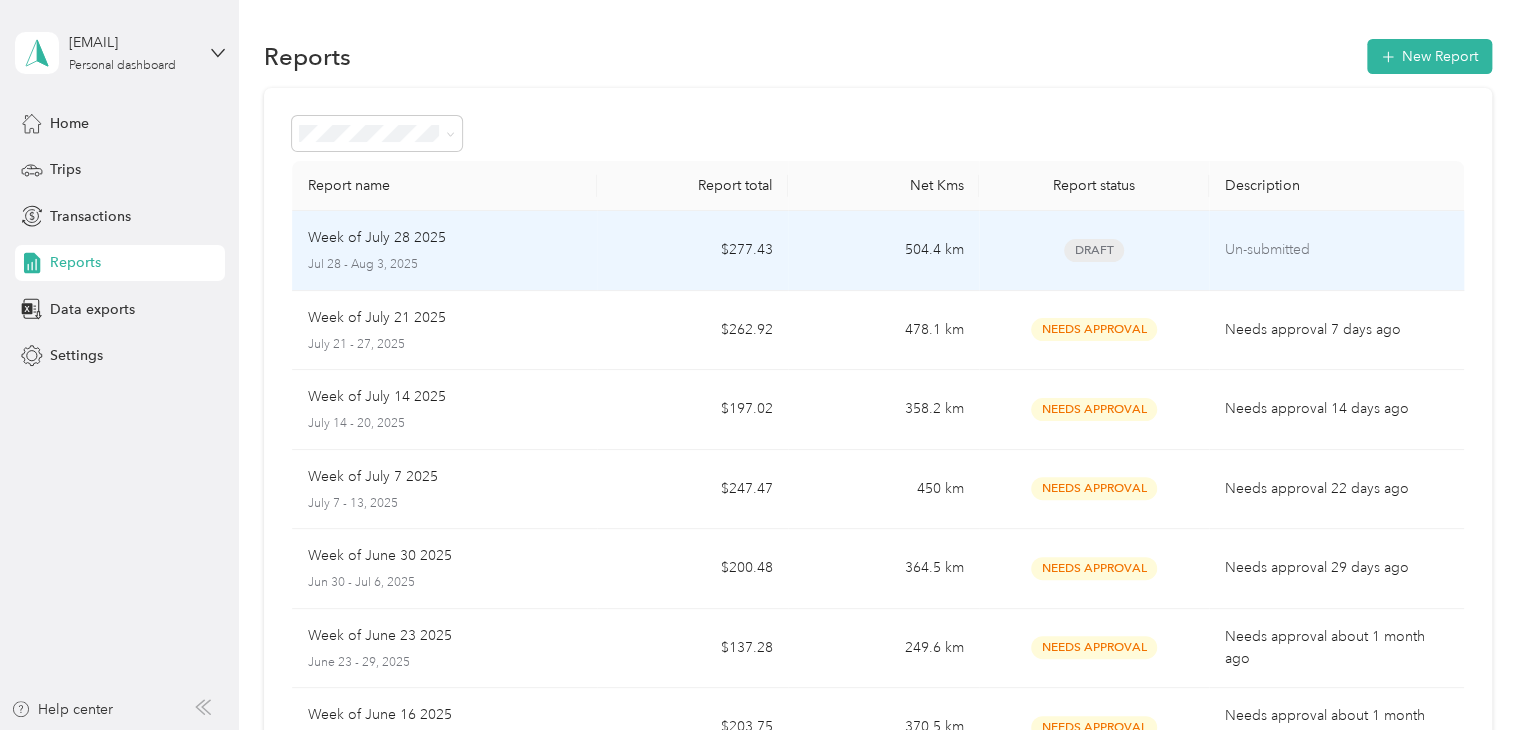 click on "504.4 km" at bounding box center [883, 251] 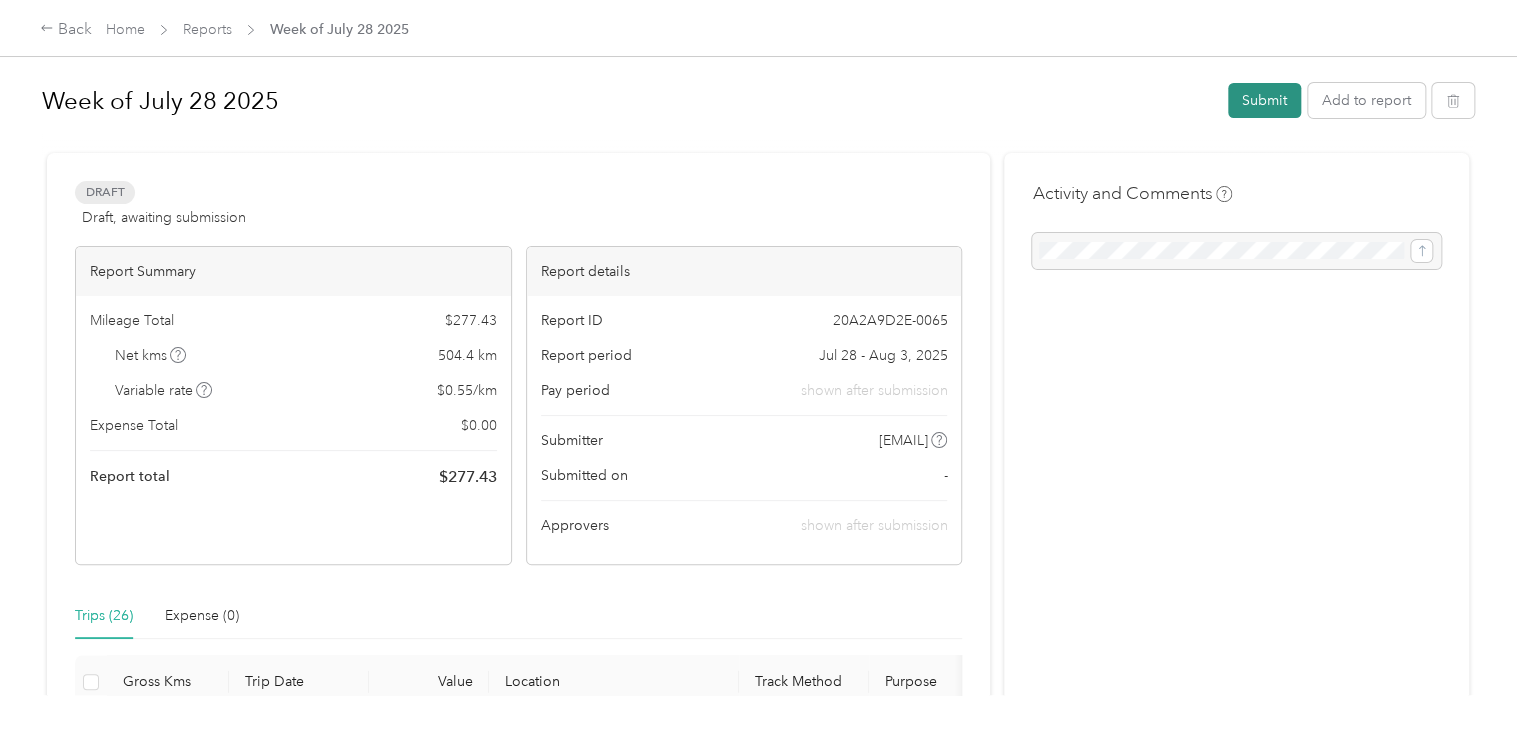 click on "Submit" at bounding box center [1264, 100] 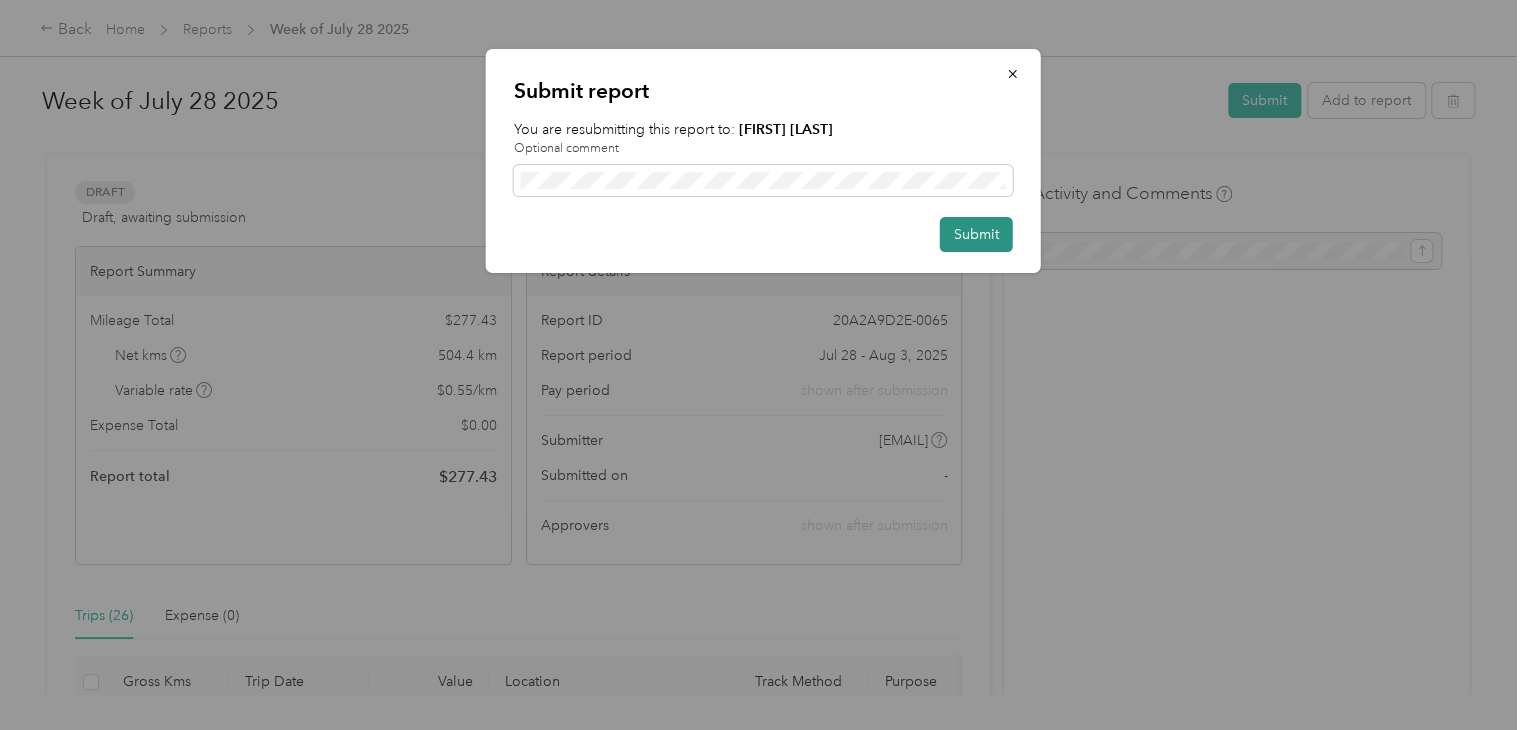 click on "Submit" at bounding box center (976, 234) 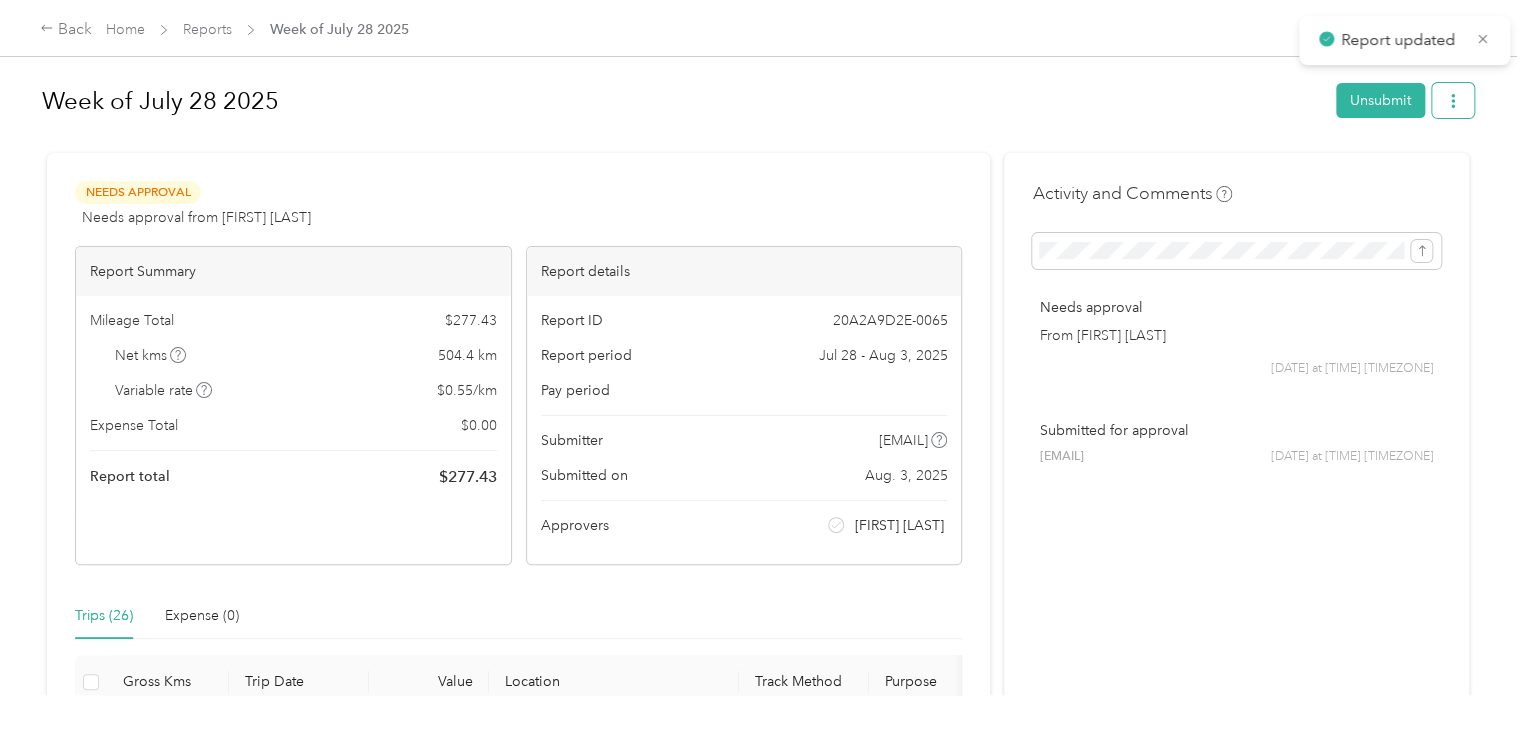 click at bounding box center (1453, 100) 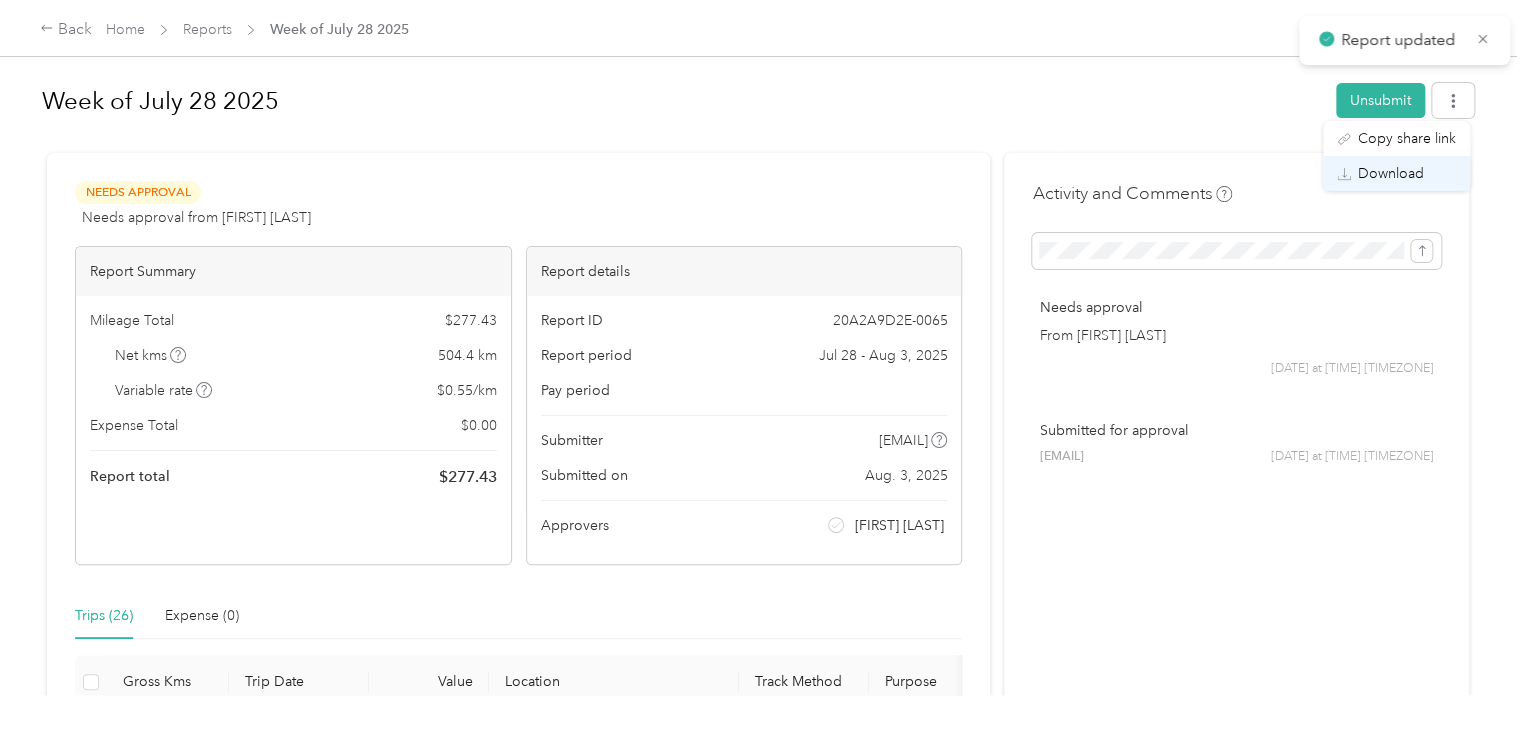 click on "Download" at bounding box center (1391, 173) 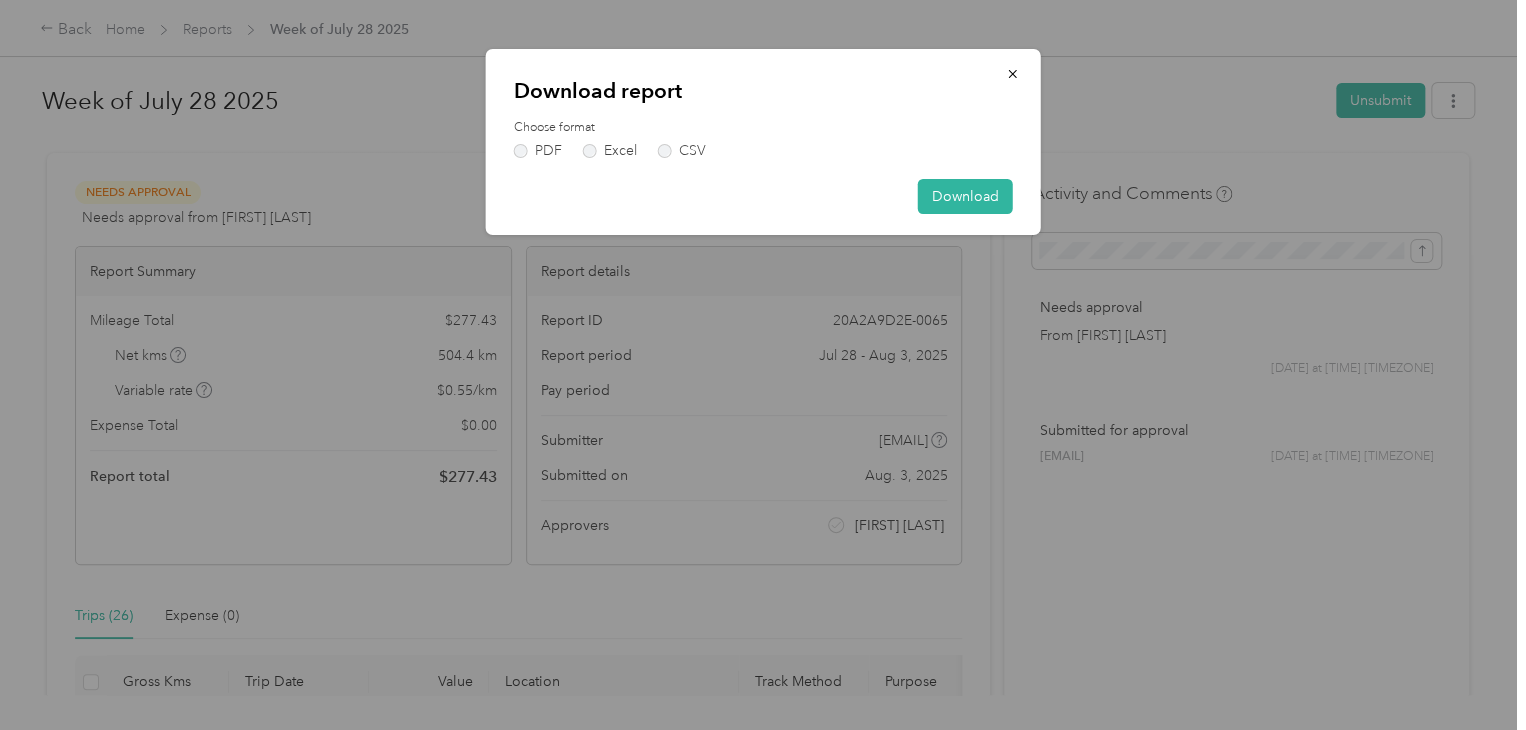 click on "Download report Choose format   PDF Excel CSV Download" at bounding box center (763, 142) 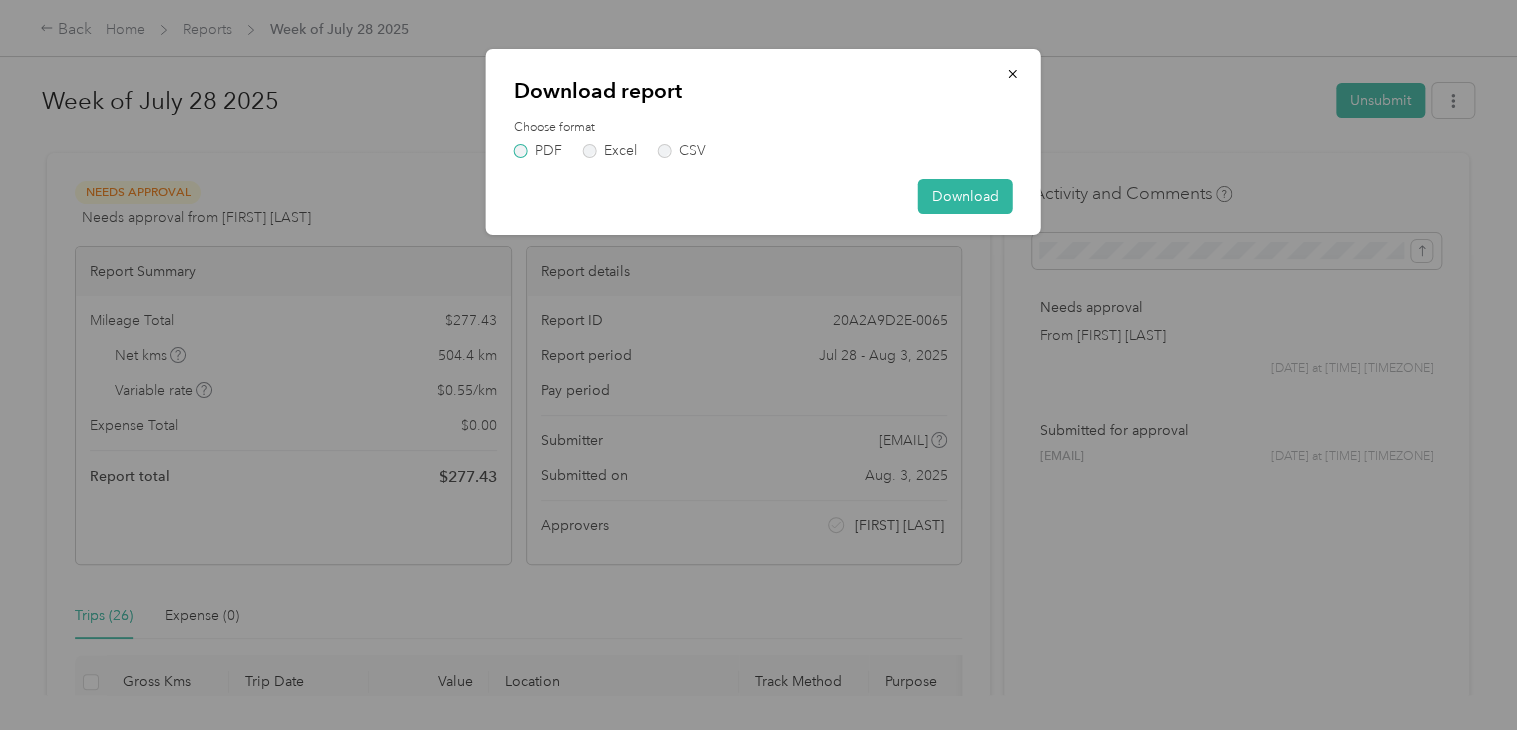click on "PDF" at bounding box center (538, 151) 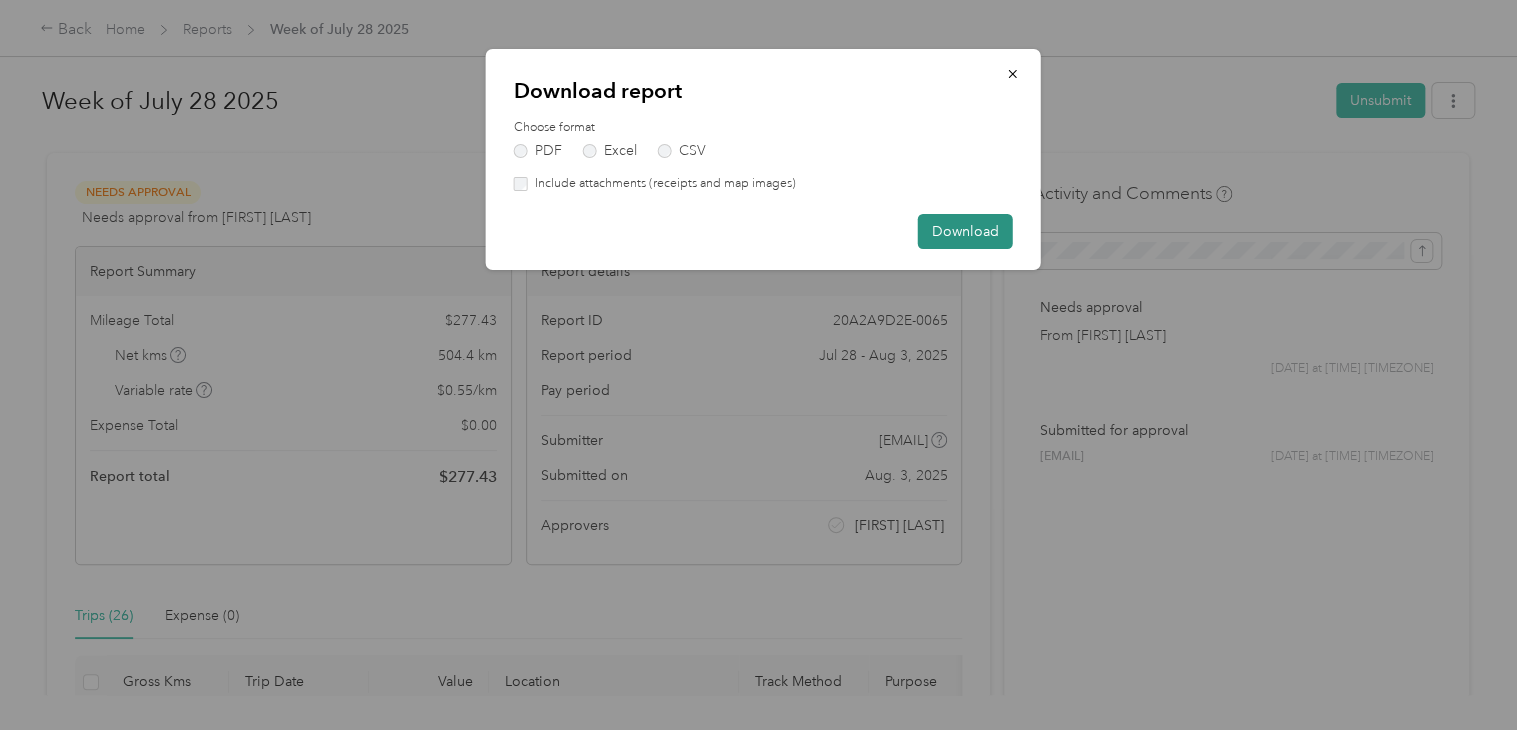 click on "Download" at bounding box center (965, 231) 